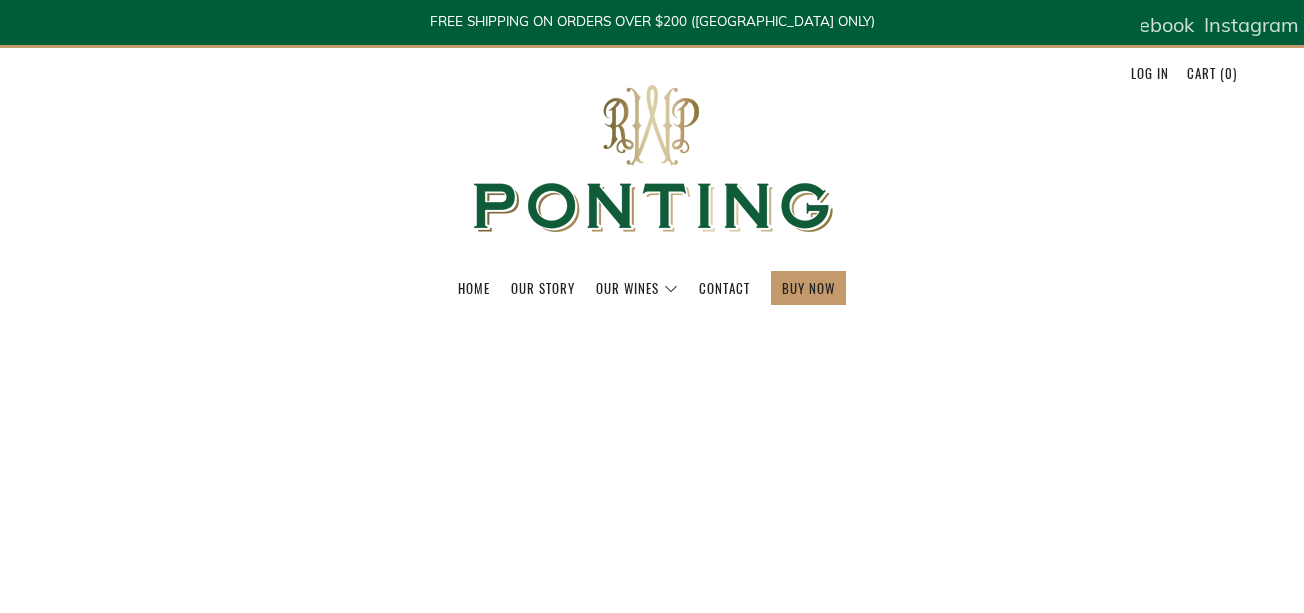 scroll, scrollTop: 0, scrollLeft: 0, axis: both 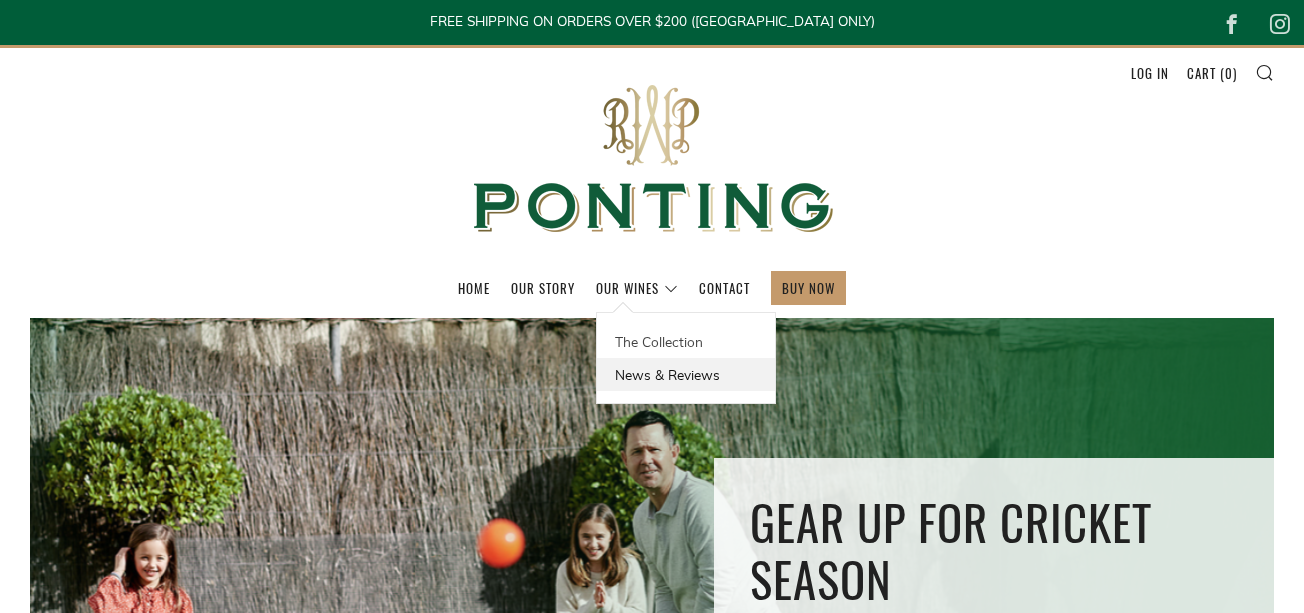 click on "News & Reviews" at bounding box center (686, 374) 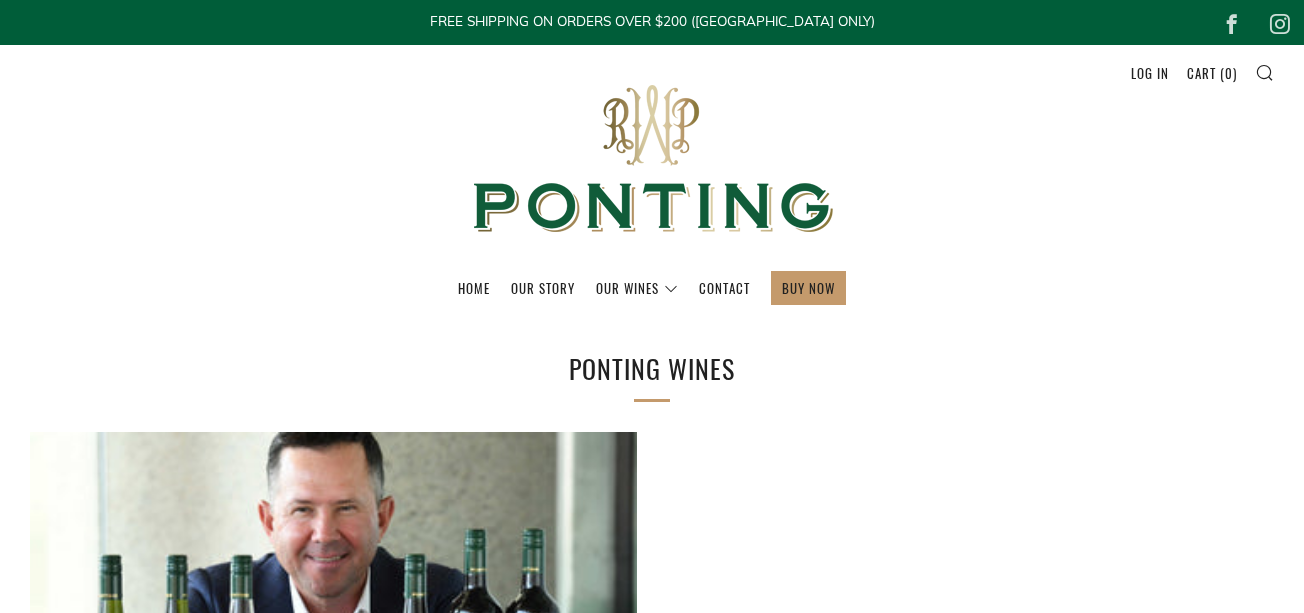 scroll, scrollTop: 0, scrollLeft: 0, axis: both 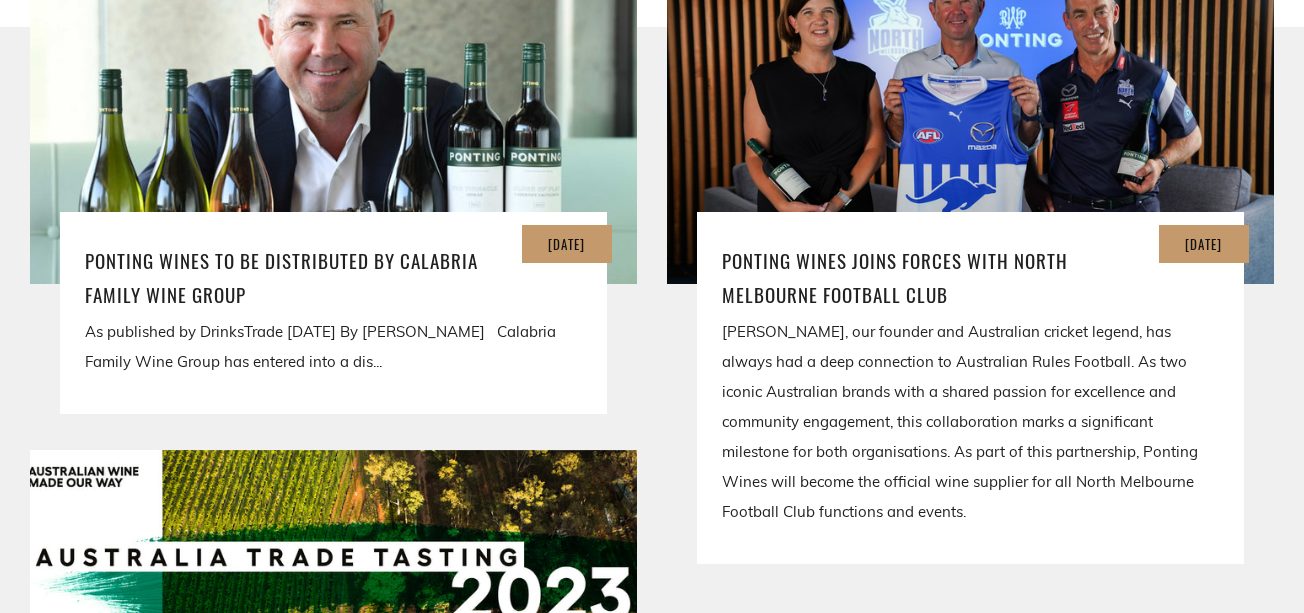 click on "Home
Our Story
Our Wines
The Collection
News & Reviews
Contact BUY NOW" at bounding box center (652, 2181) 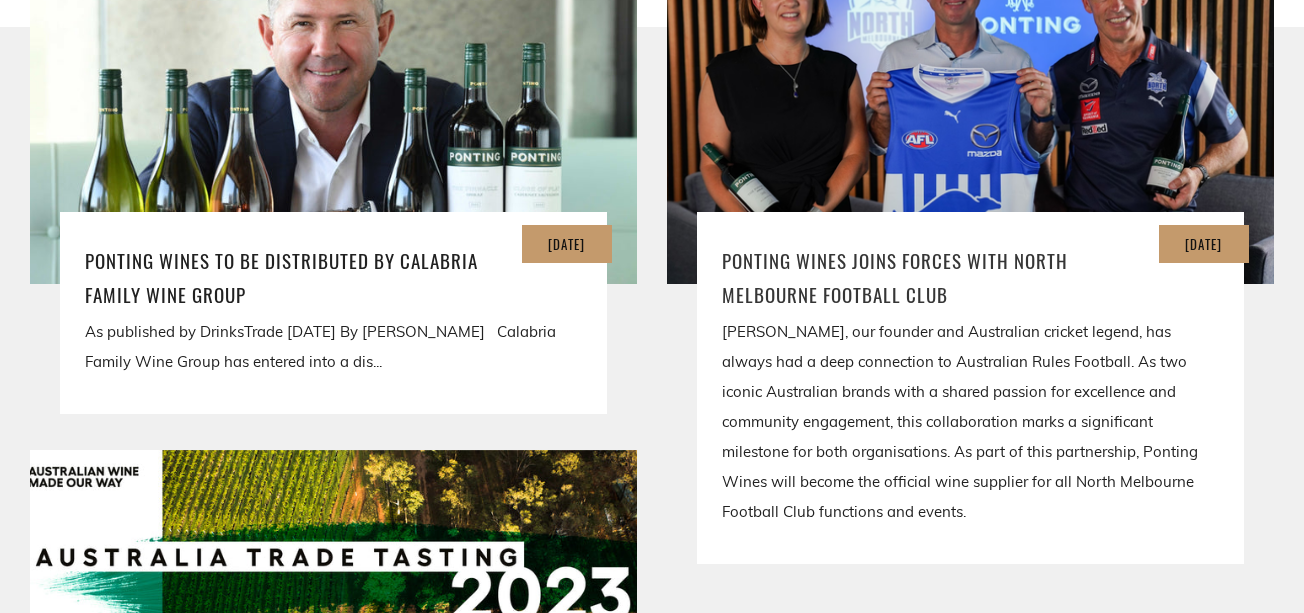 click on "Ponting Wines Joins Forces with North Melbourne Football Club" at bounding box center (970, 277) 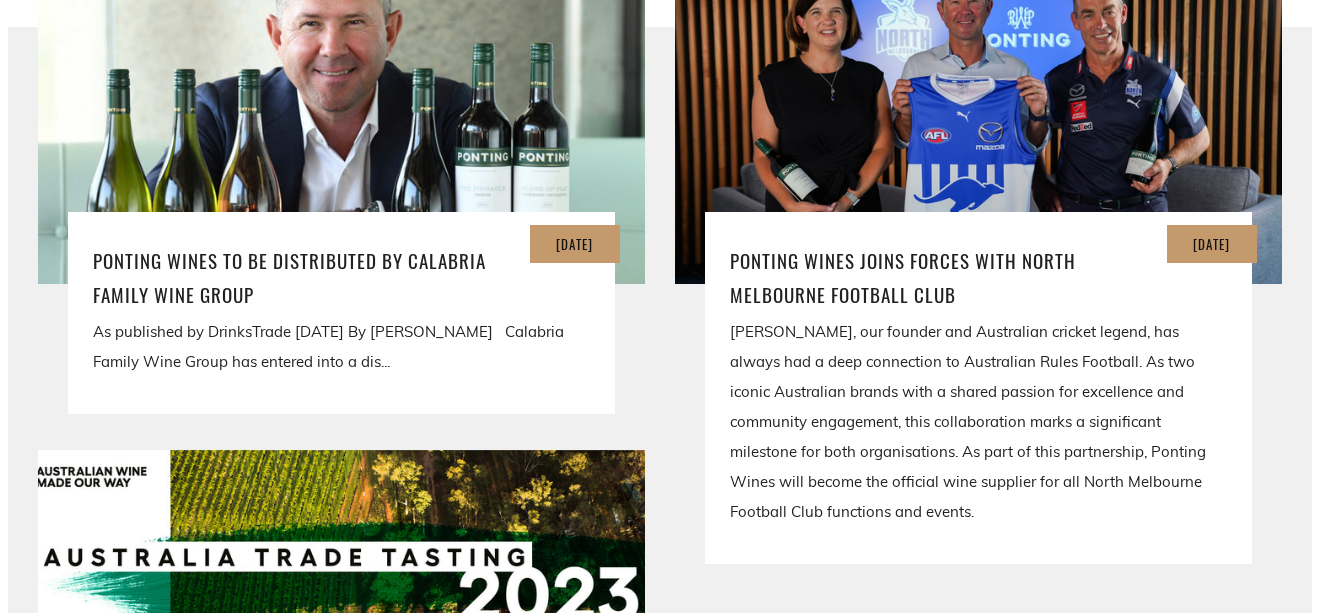 scroll, scrollTop: 0, scrollLeft: 0, axis: both 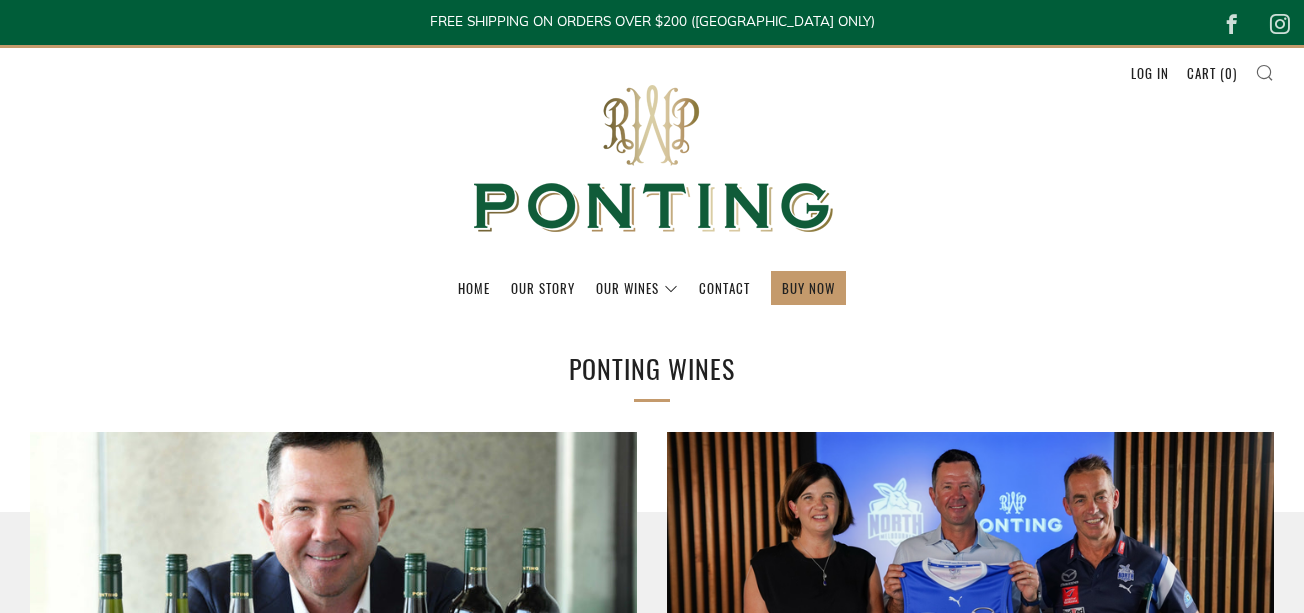click at bounding box center [1264, 72] 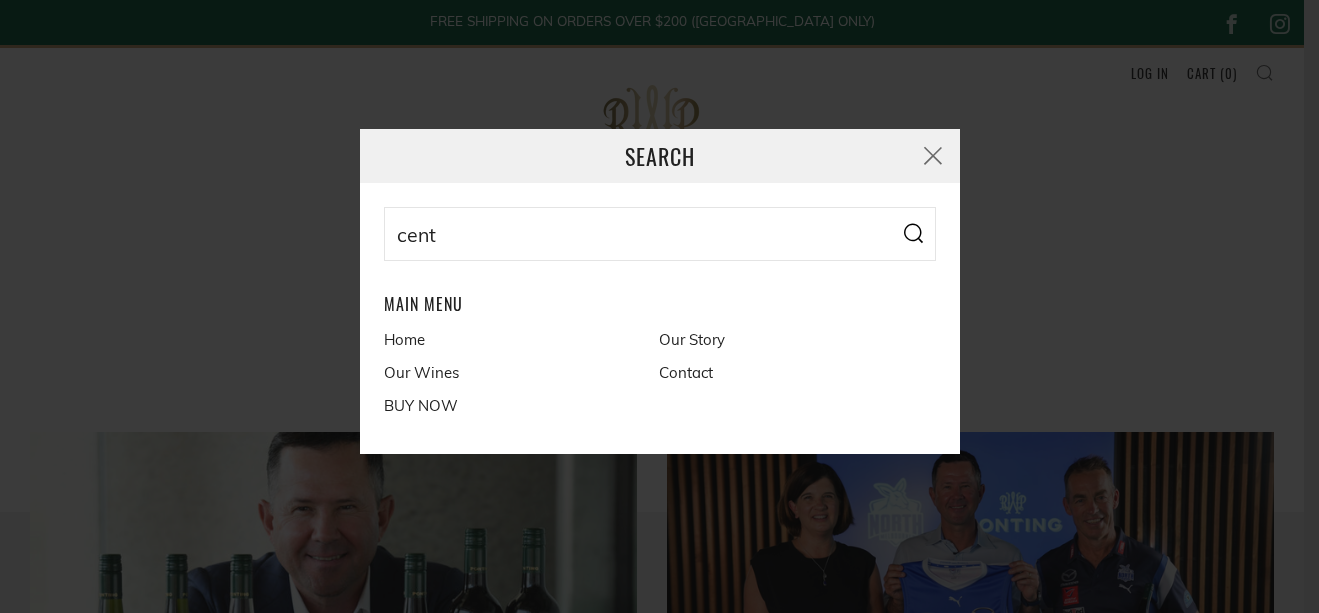 type on "Centurion magnum" 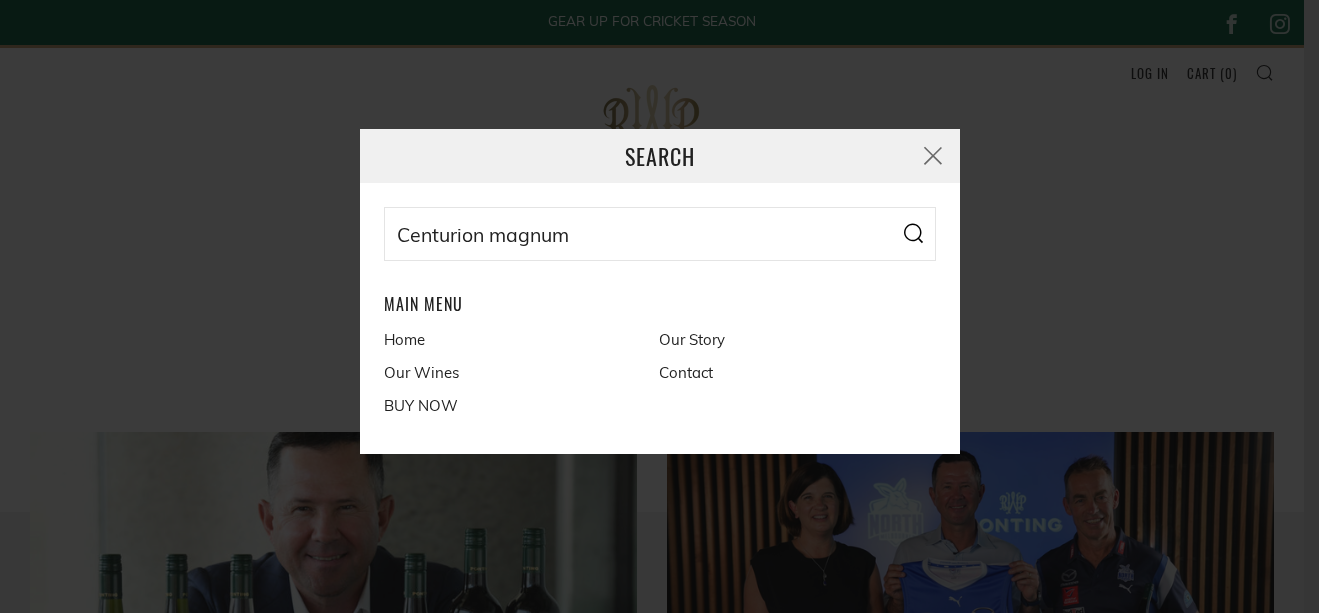 click on "Centurion magnum" at bounding box center [660, 234] 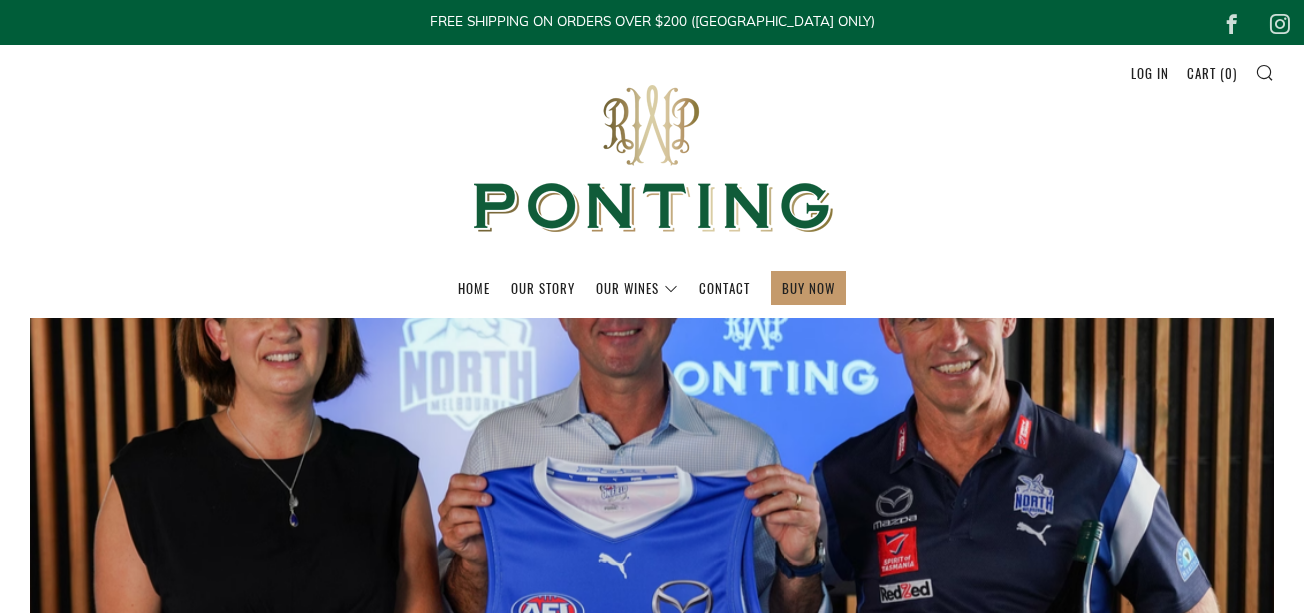 scroll, scrollTop: 0, scrollLeft: 0, axis: both 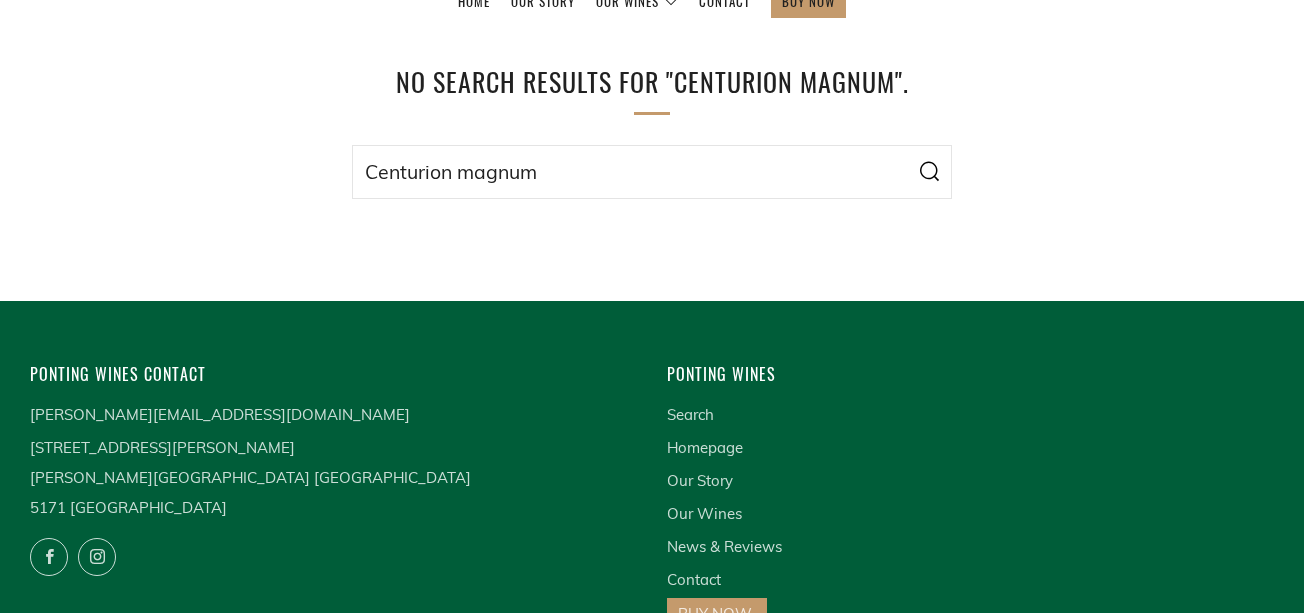 drag, startPoint x: 1315, startPoint y: 125, endPoint x: 1312, endPoint y: 275, distance: 150.03 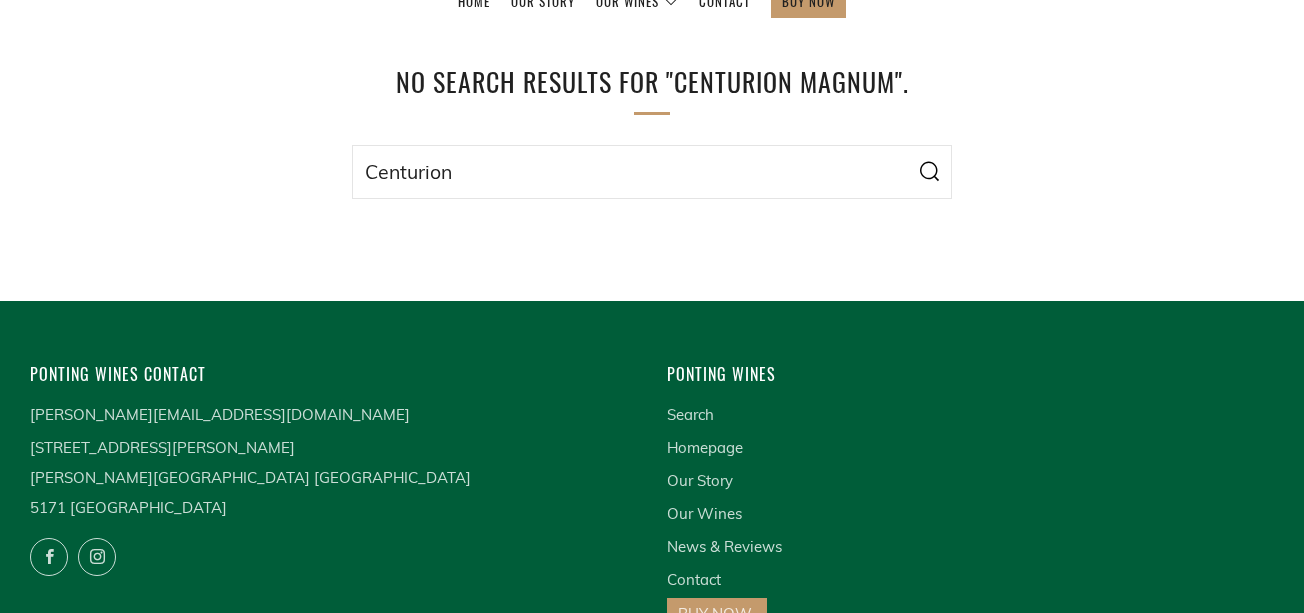 type on "Centurion" 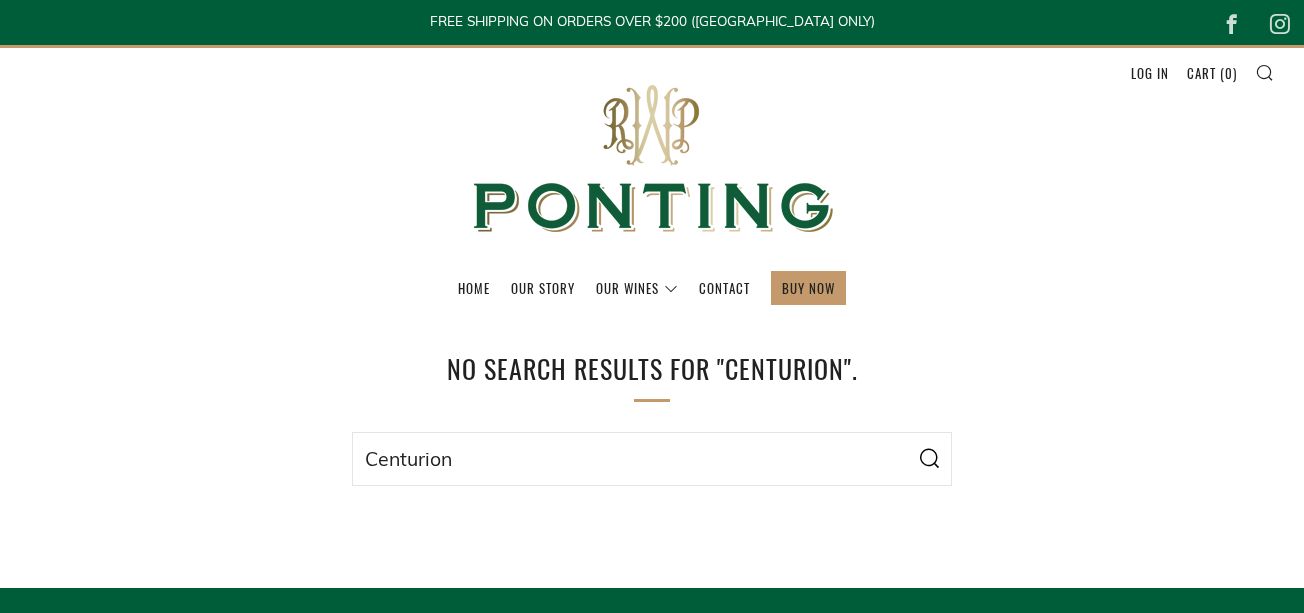 scroll, scrollTop: 0, scrollLeft: 0, axis: both 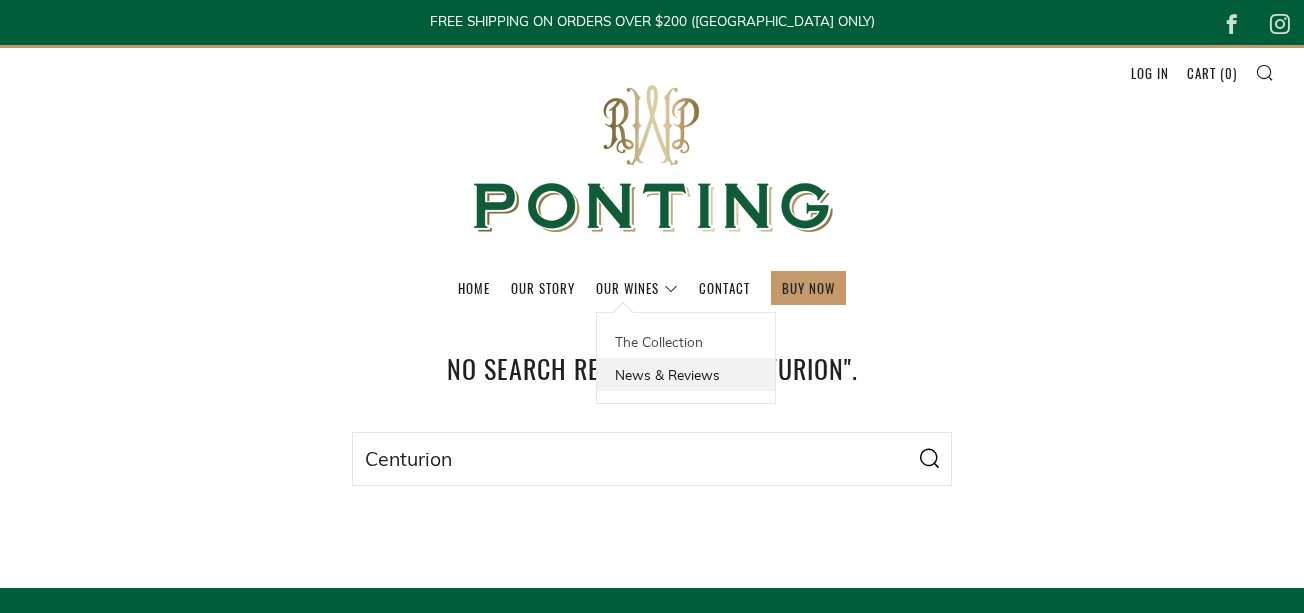 click on "News & Reviews" at bounding box center [686, 374] 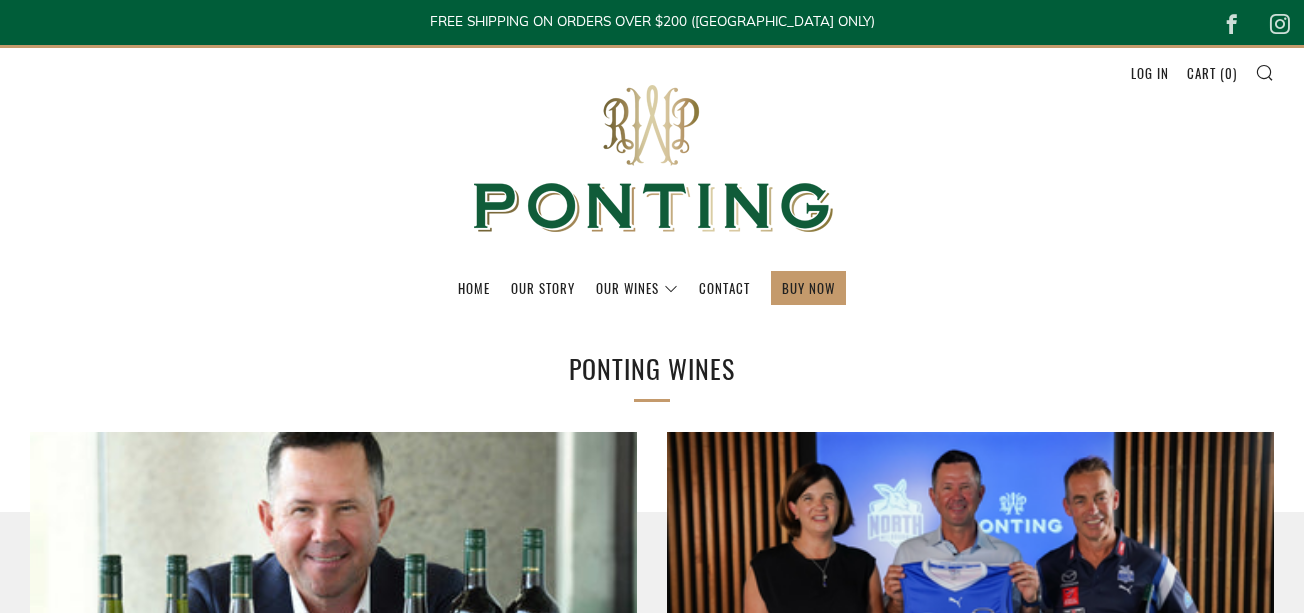 scroll, scrollTop: 0, scrollLeft: 0, axis: both 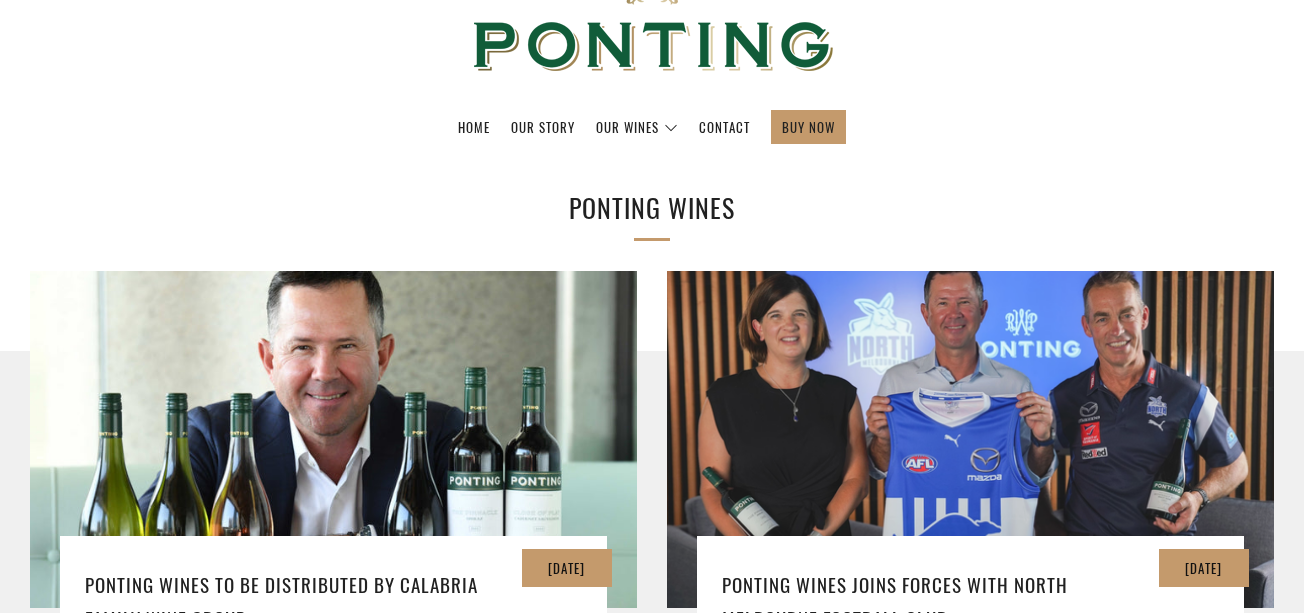 click at bounding box center (970, 439) 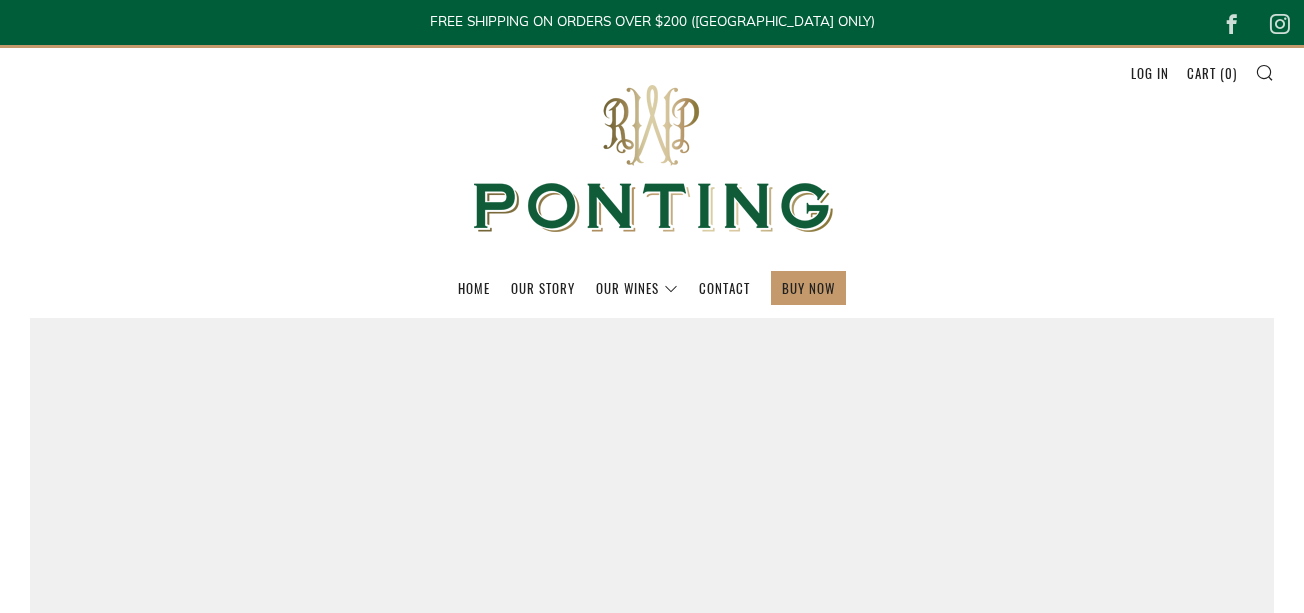 scroll, scrollTop: 0, scrollLeft: 0, axis: both 